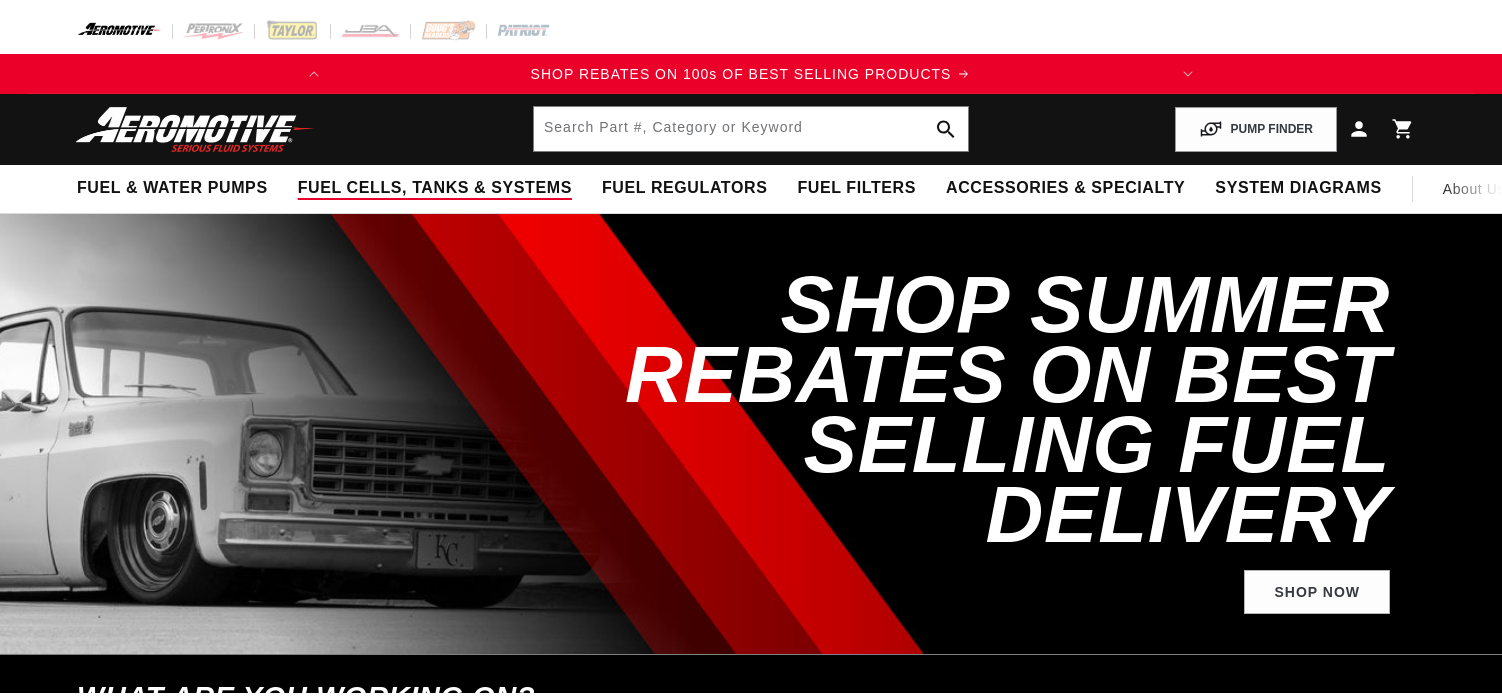 scroll, scrollTop: 0, scrollLeft: 0, axis: both 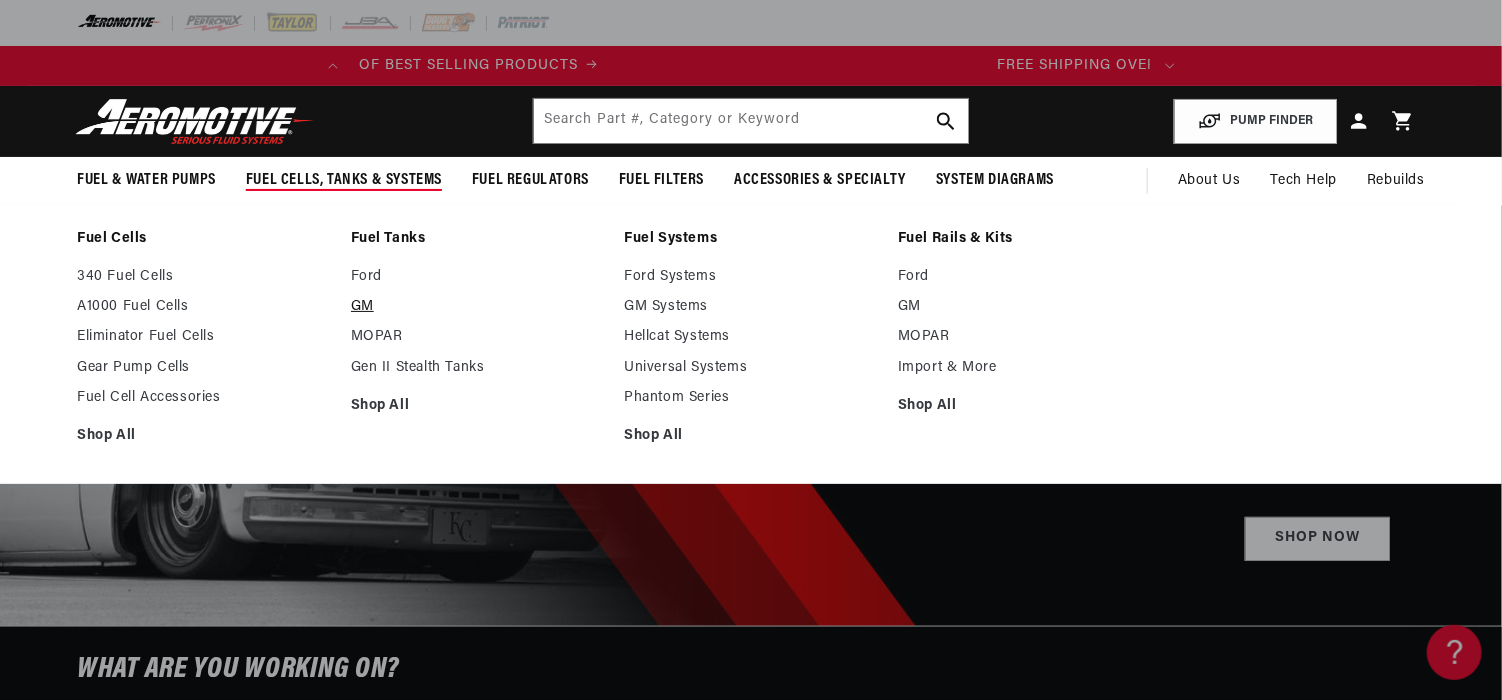 click on "GM" at bounding box center [478, 307] 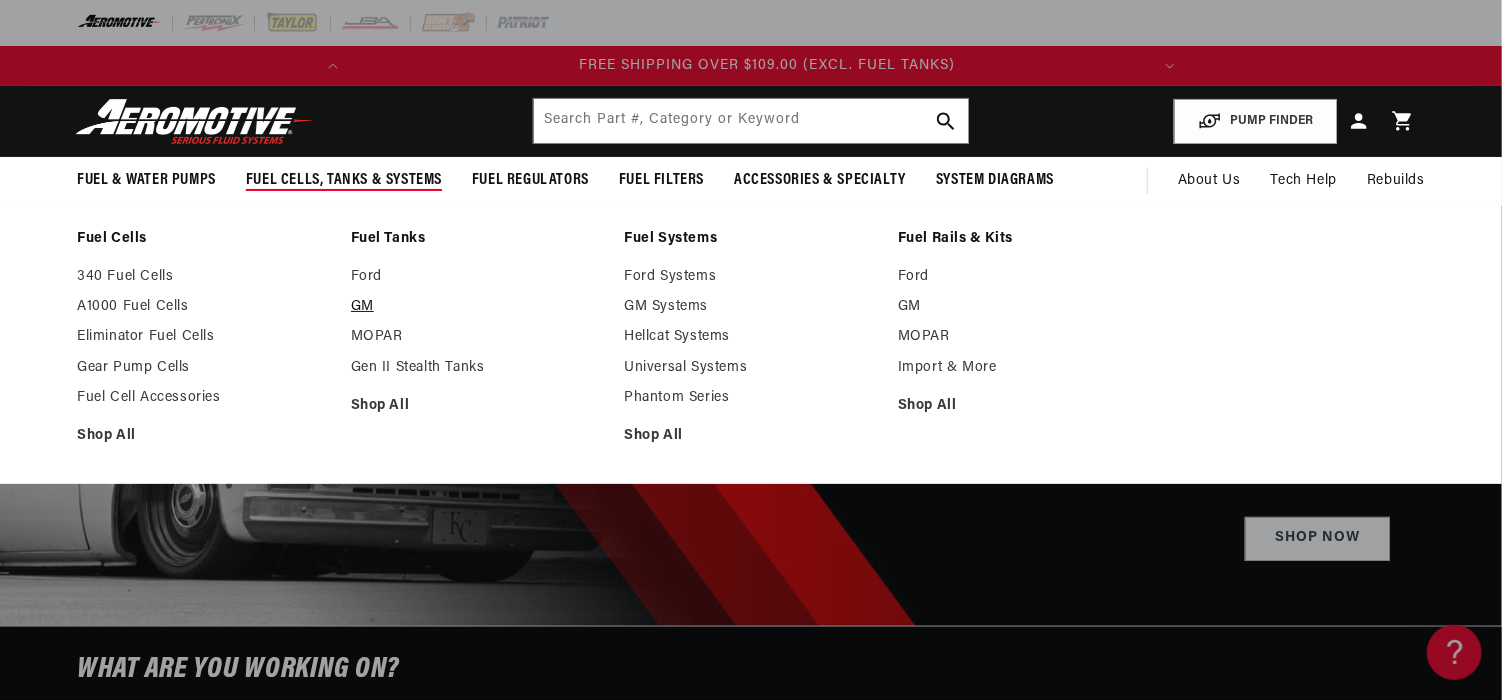 scroll, scrollTop: 0, scrollLeft: 791, axis: horizontal 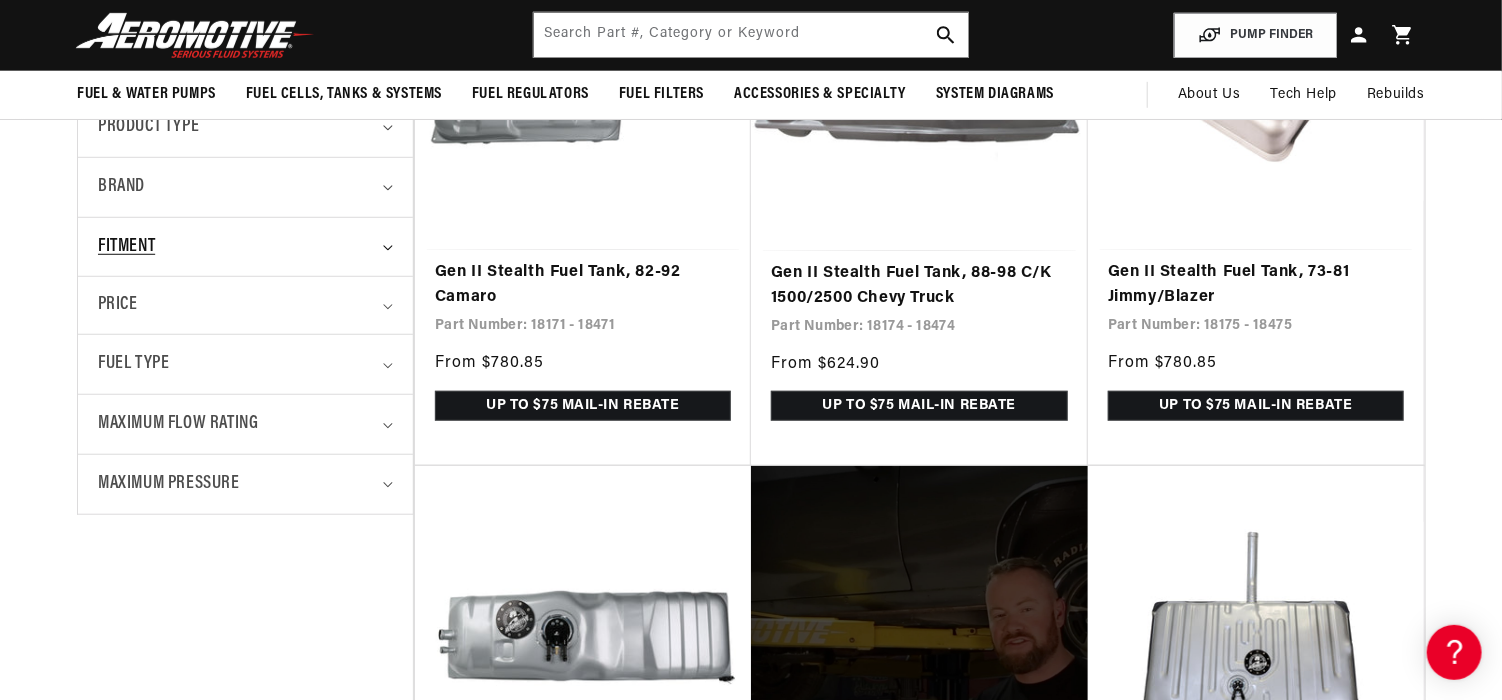 click 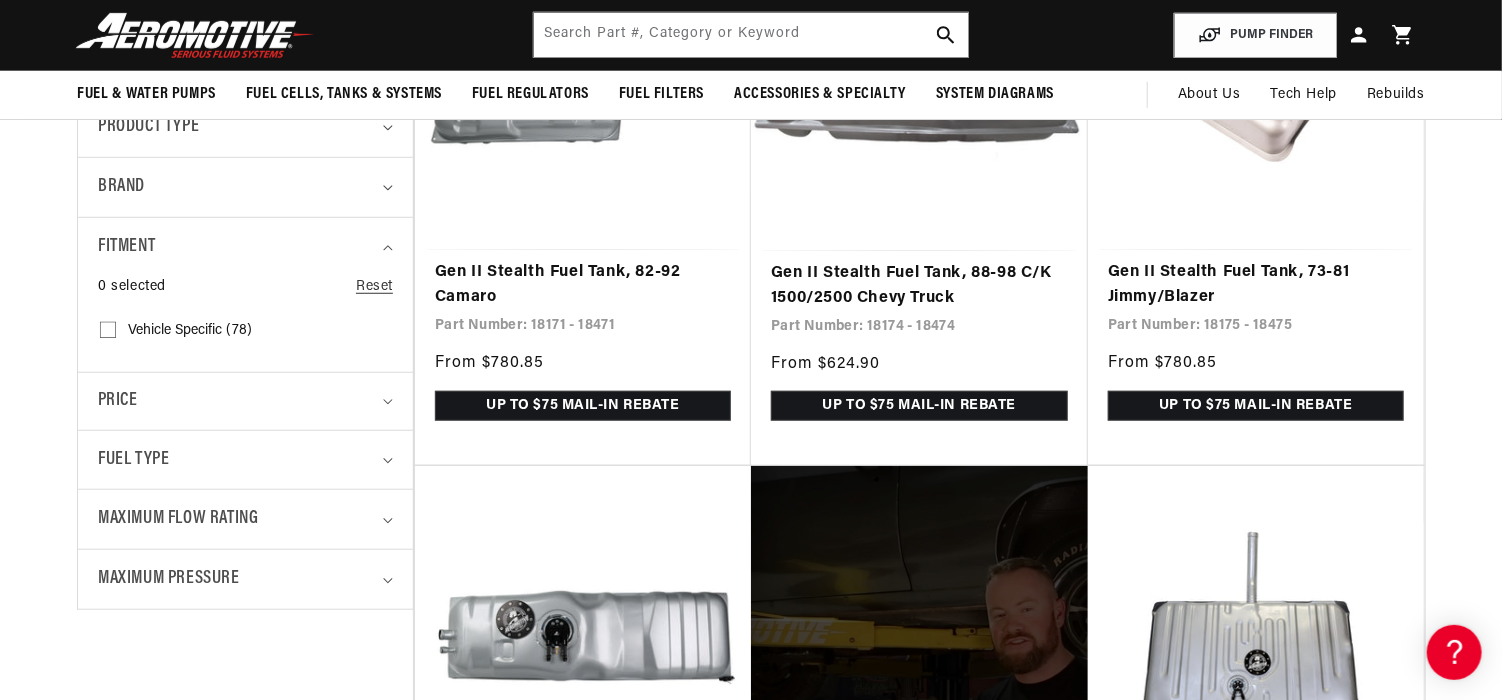 click on "Vehicle Specific (78)
Vehicle Specific (78 products)" at bounding box center (108, 334) 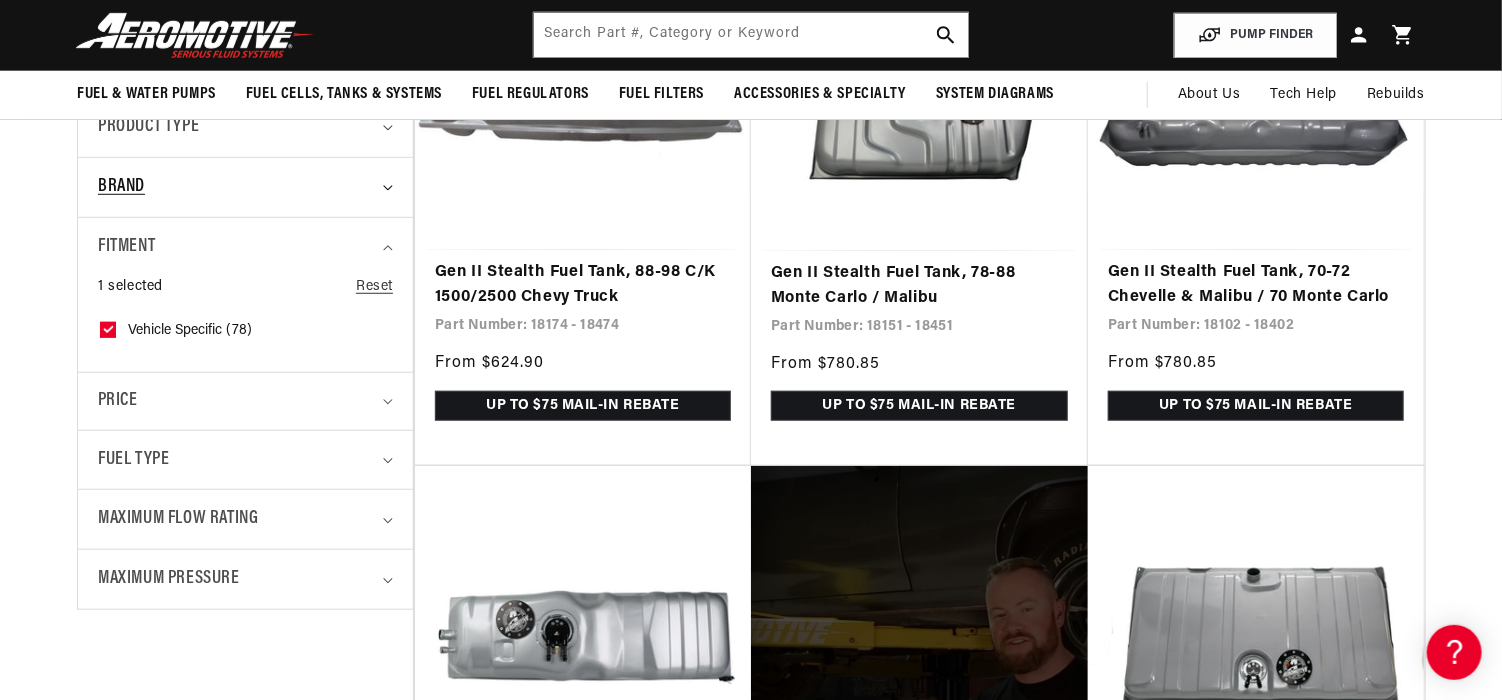 scroll, scrollTop: 0, scrollLeft: 0, axis: both 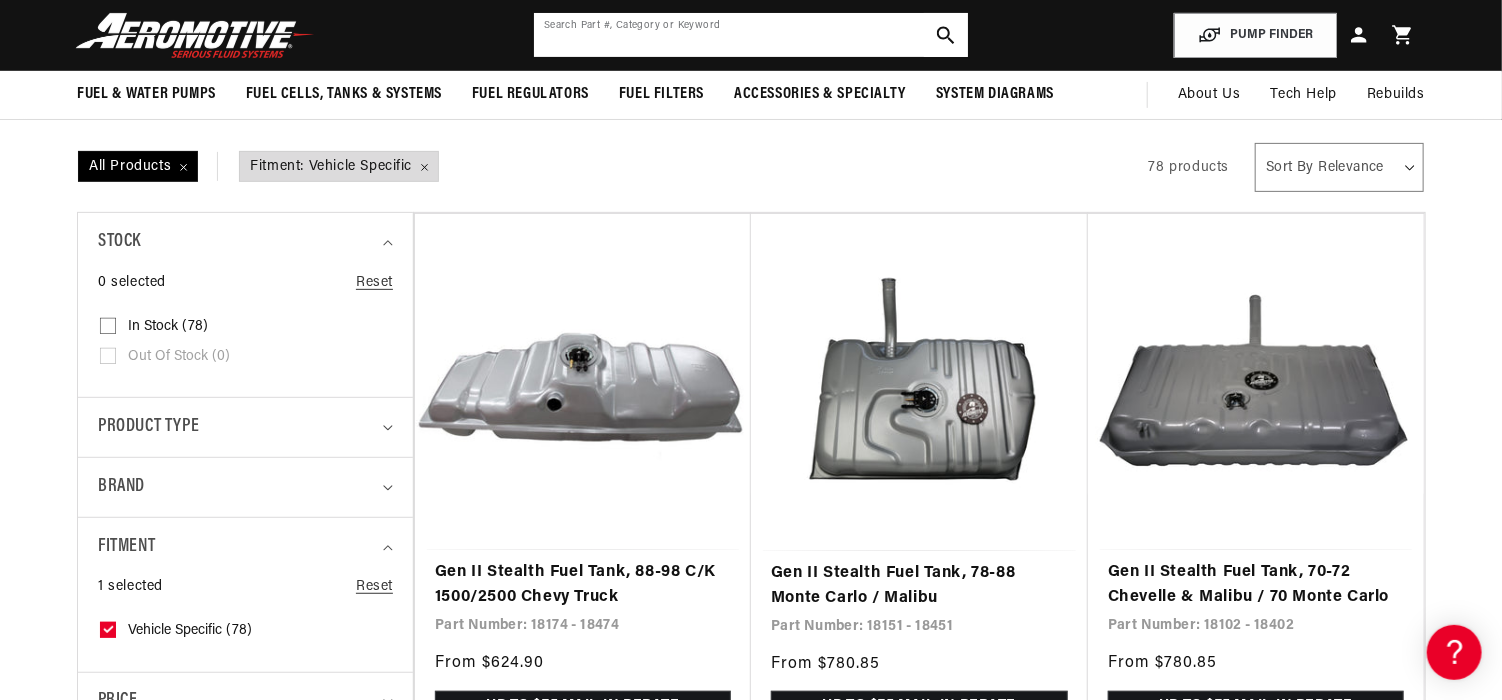 click 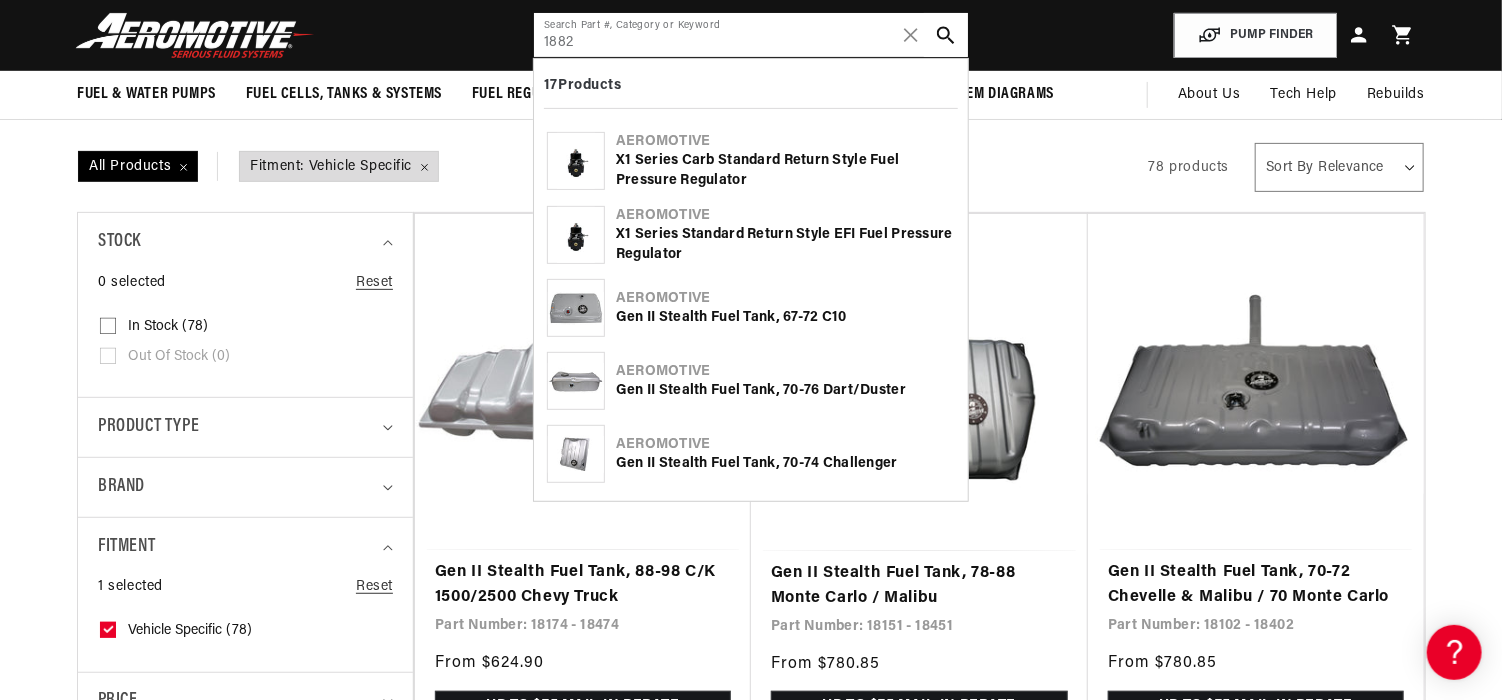 scroll, scrollTop: 0, scrollLeft: 0, axis: both 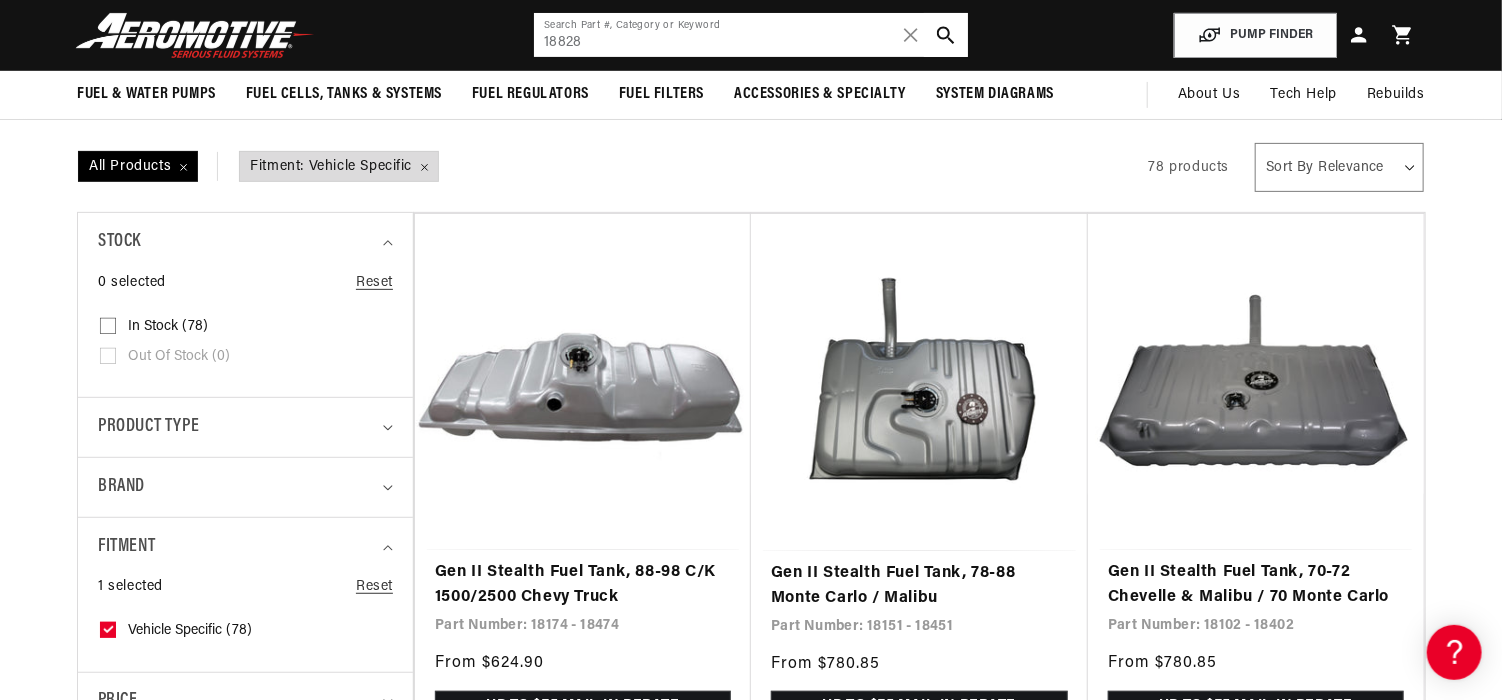 type on "18828" 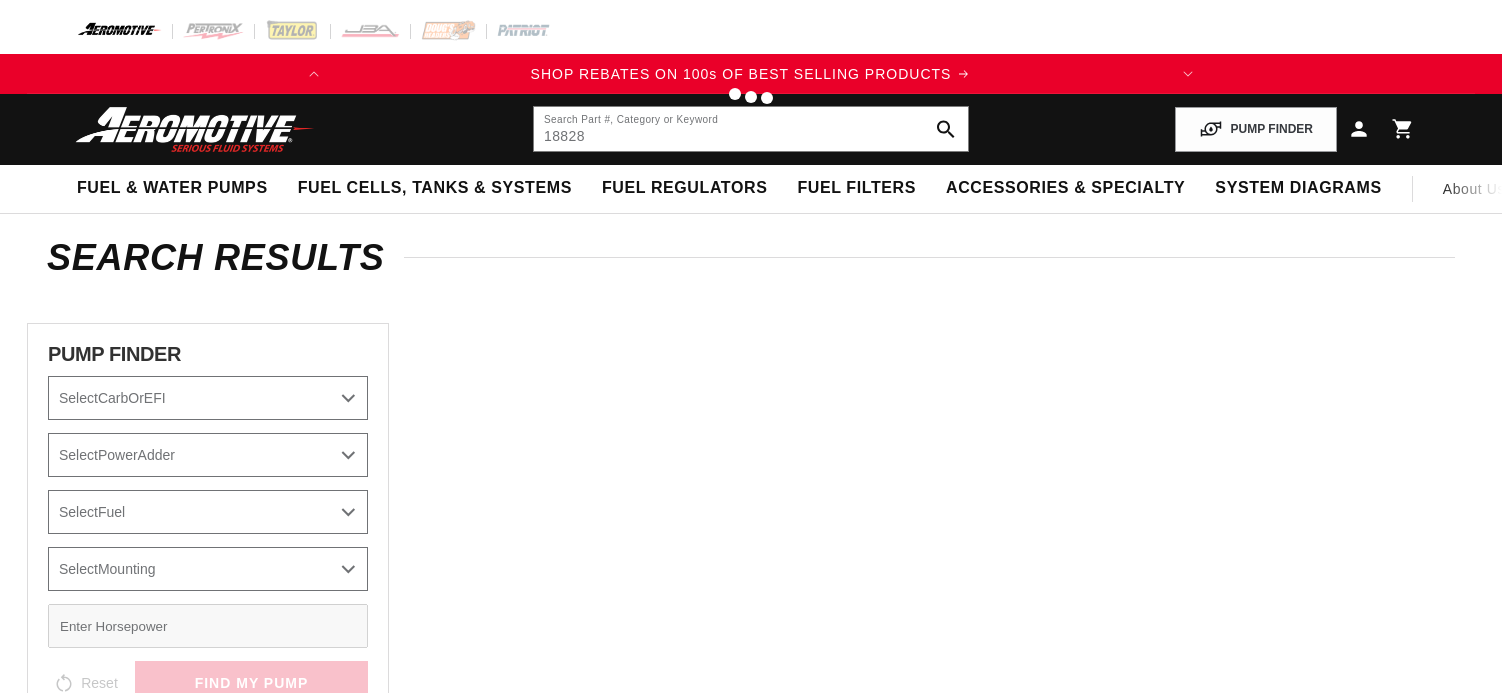 scroll, scrollTop: 0, scrollLeft: 0, axis: both 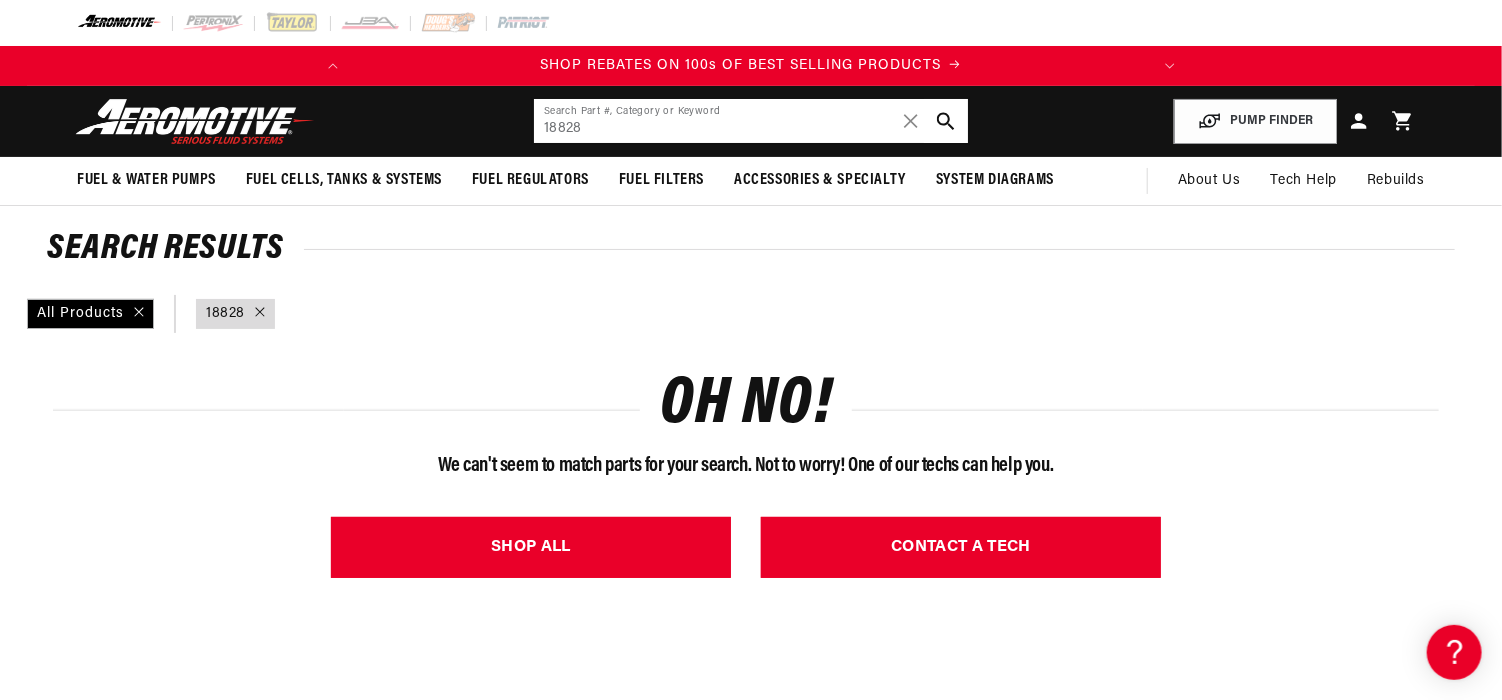 click on "18828" 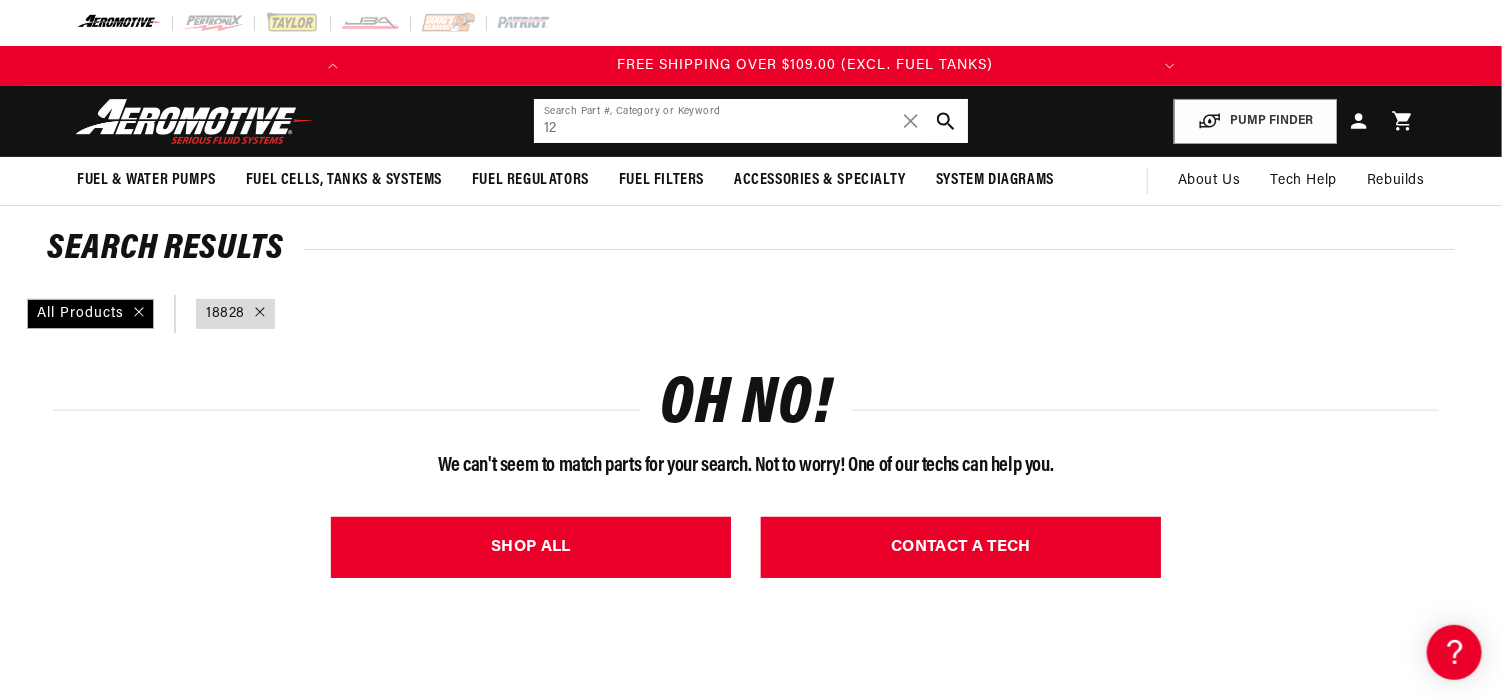 scroll, scrollTop: 0, scrollLeft: 791, axis: horizontal 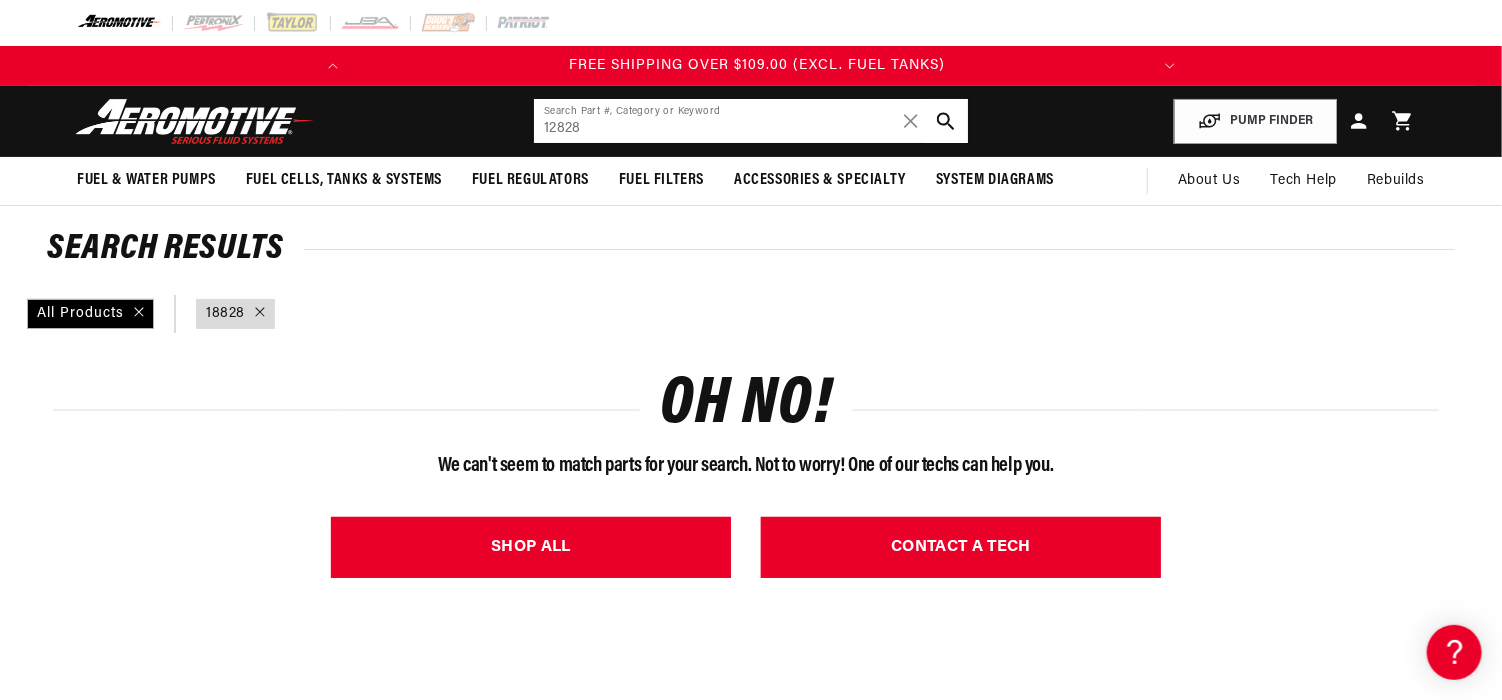 type on "12828" 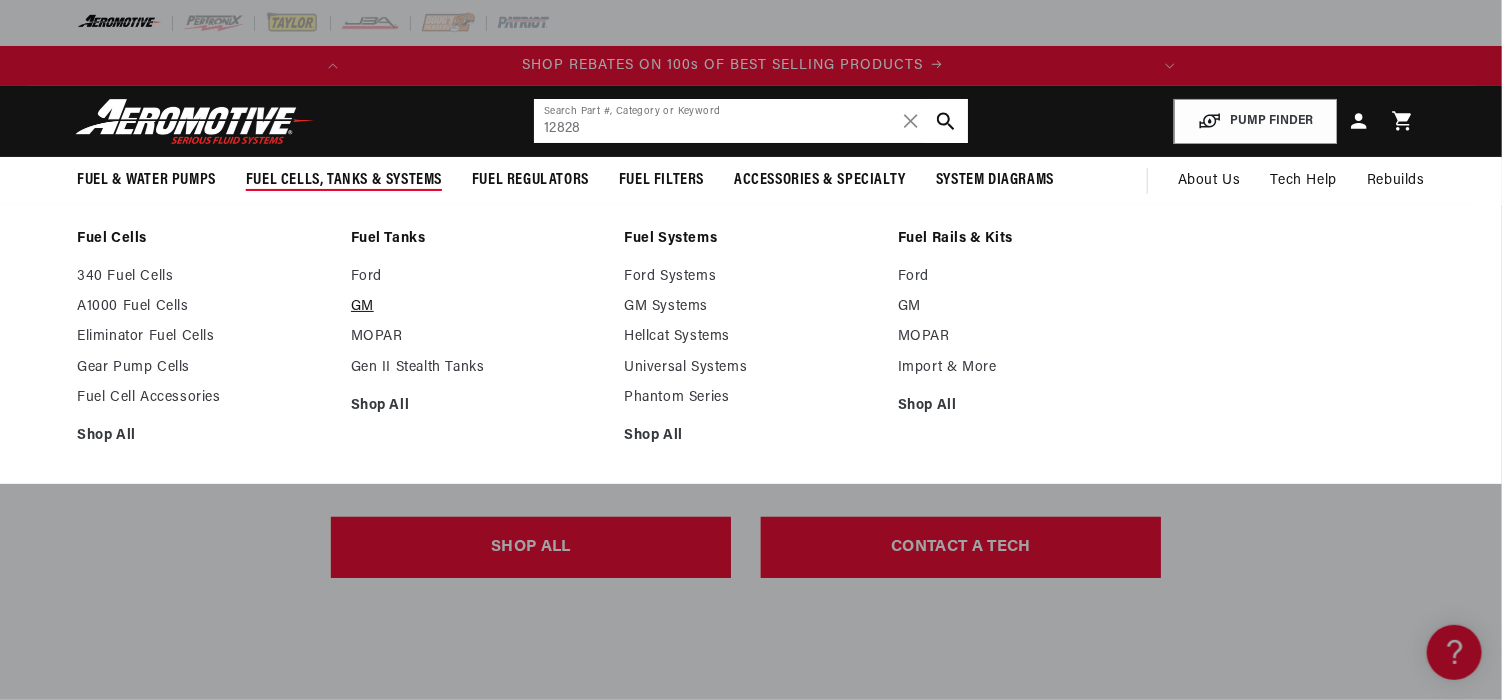 scroll, scrollTop: 0, scrollLeft: 0, axis: both 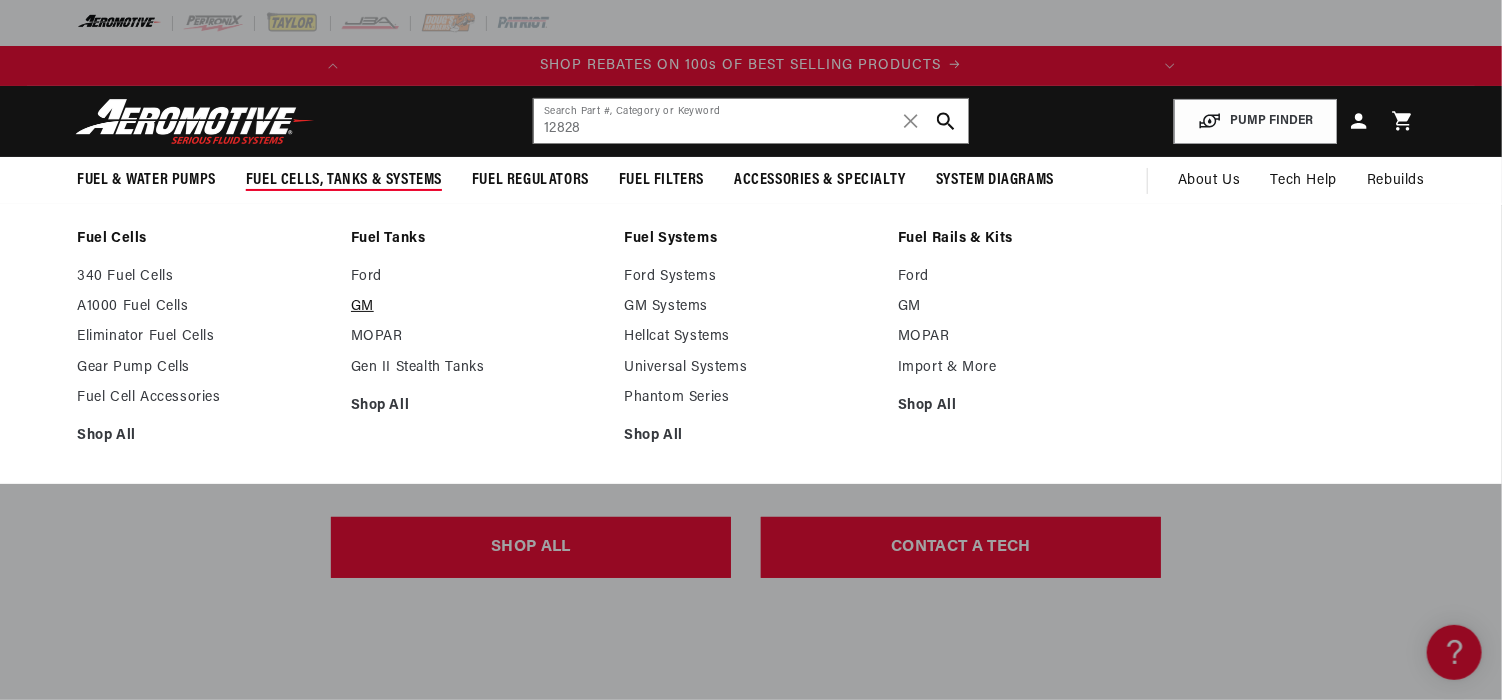 click on "GM" at bounding box center [478, 307] 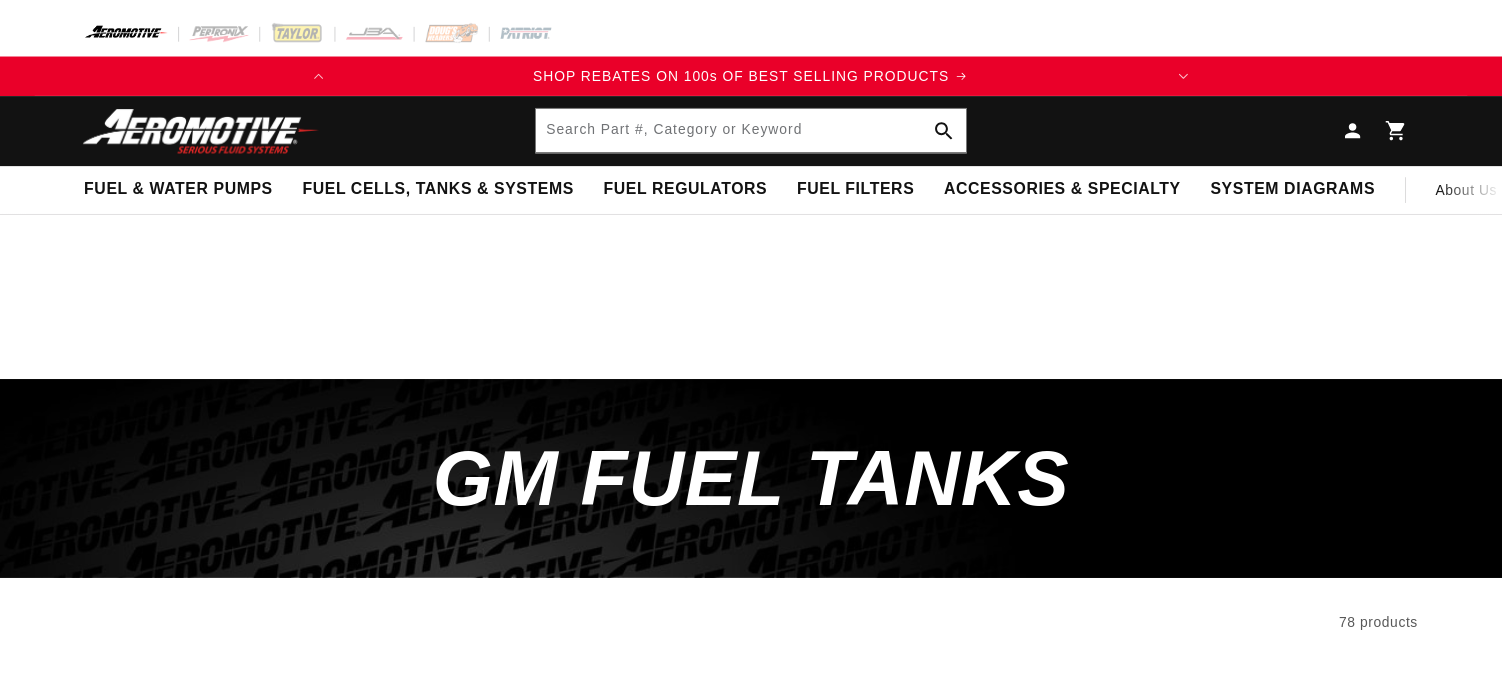 scroll, scrollTop: 0, scrollLeft: 0, axis: both 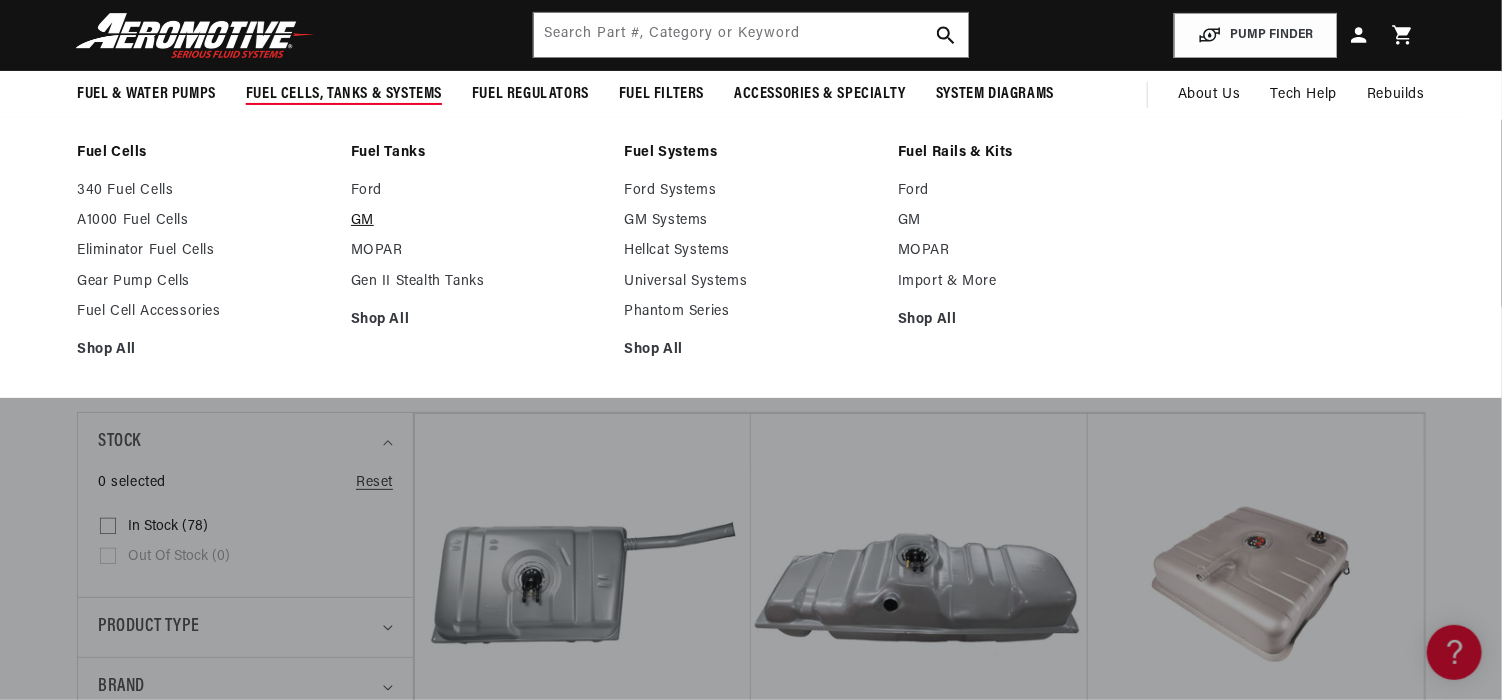 click on "GM" at bounding box center [478, 221] 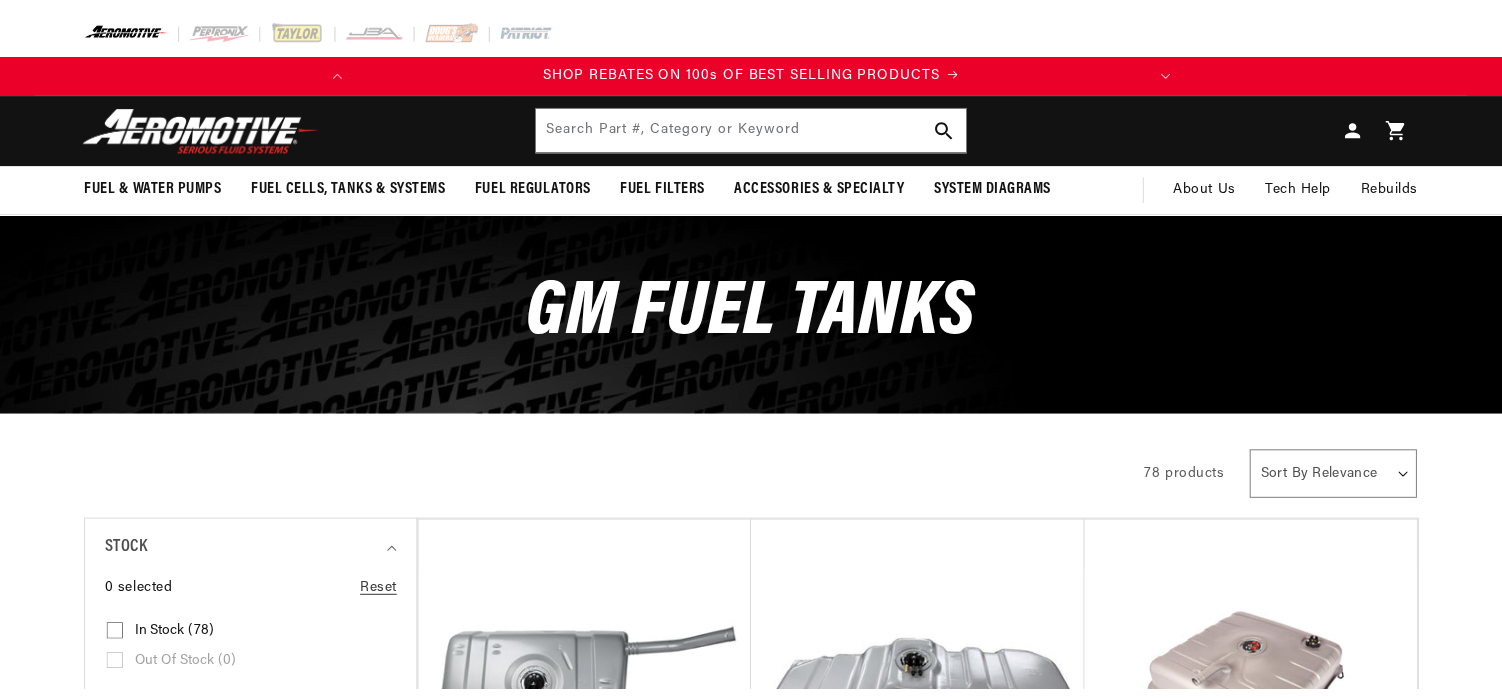 scroll, scrollTop: 0, scrollLeft: 0, axis: both 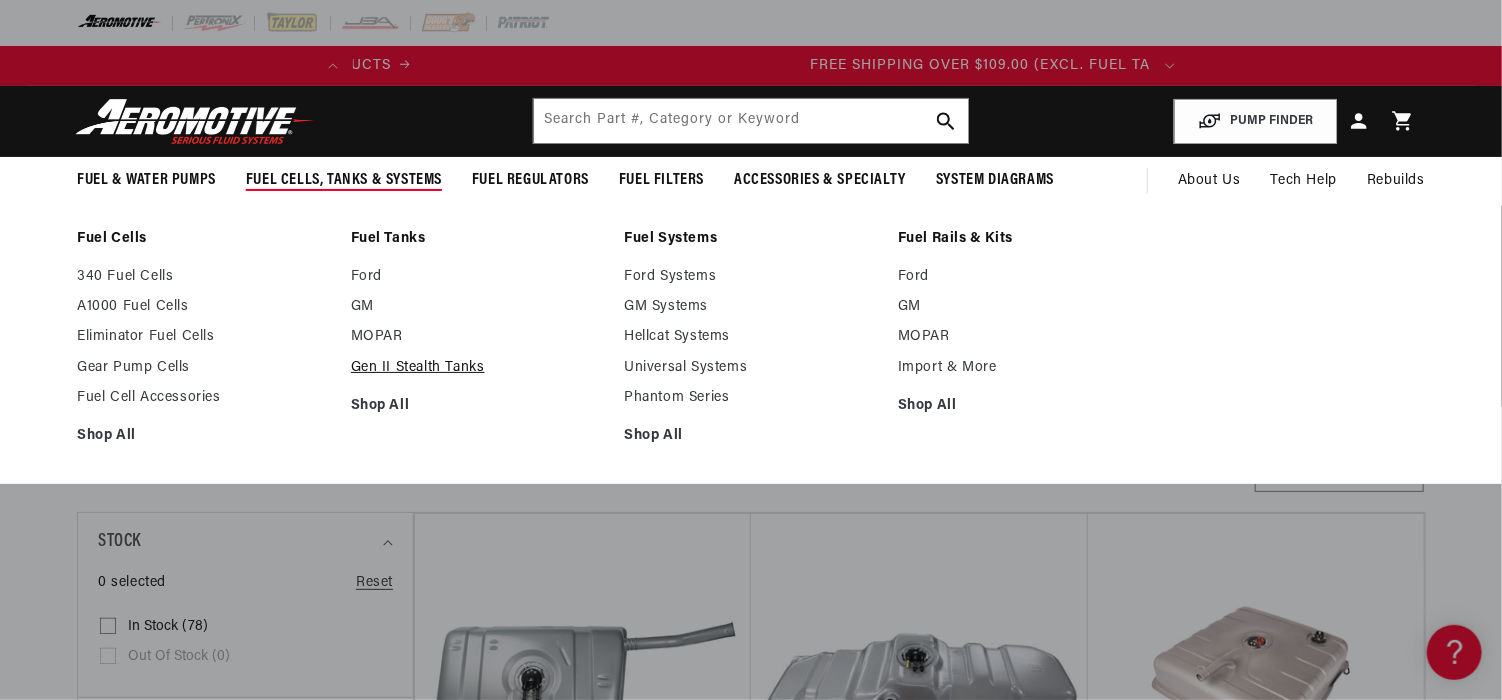 click on "Gen II Stealth Tanks" at bounding box center (478, 368) 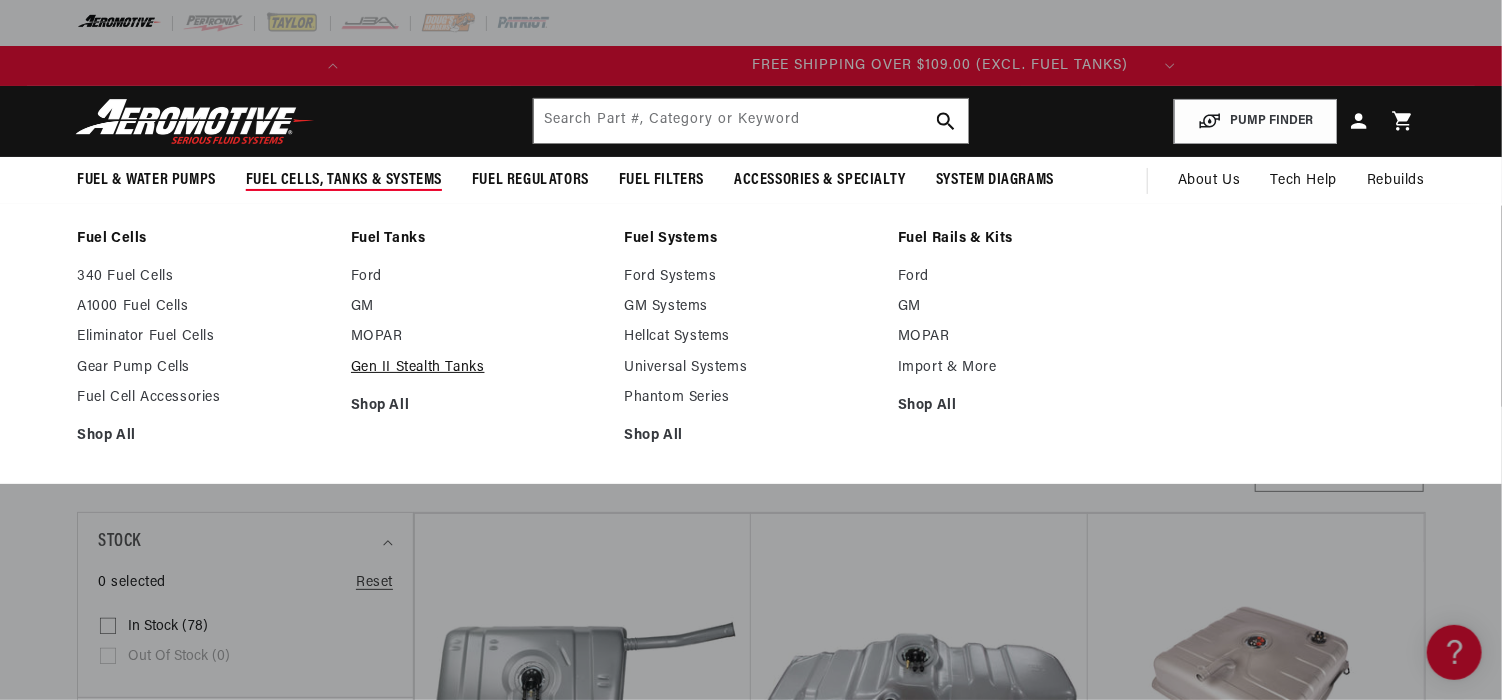 scroll, scrollTop: 0, scrollLeft: 791, axis: horizontal 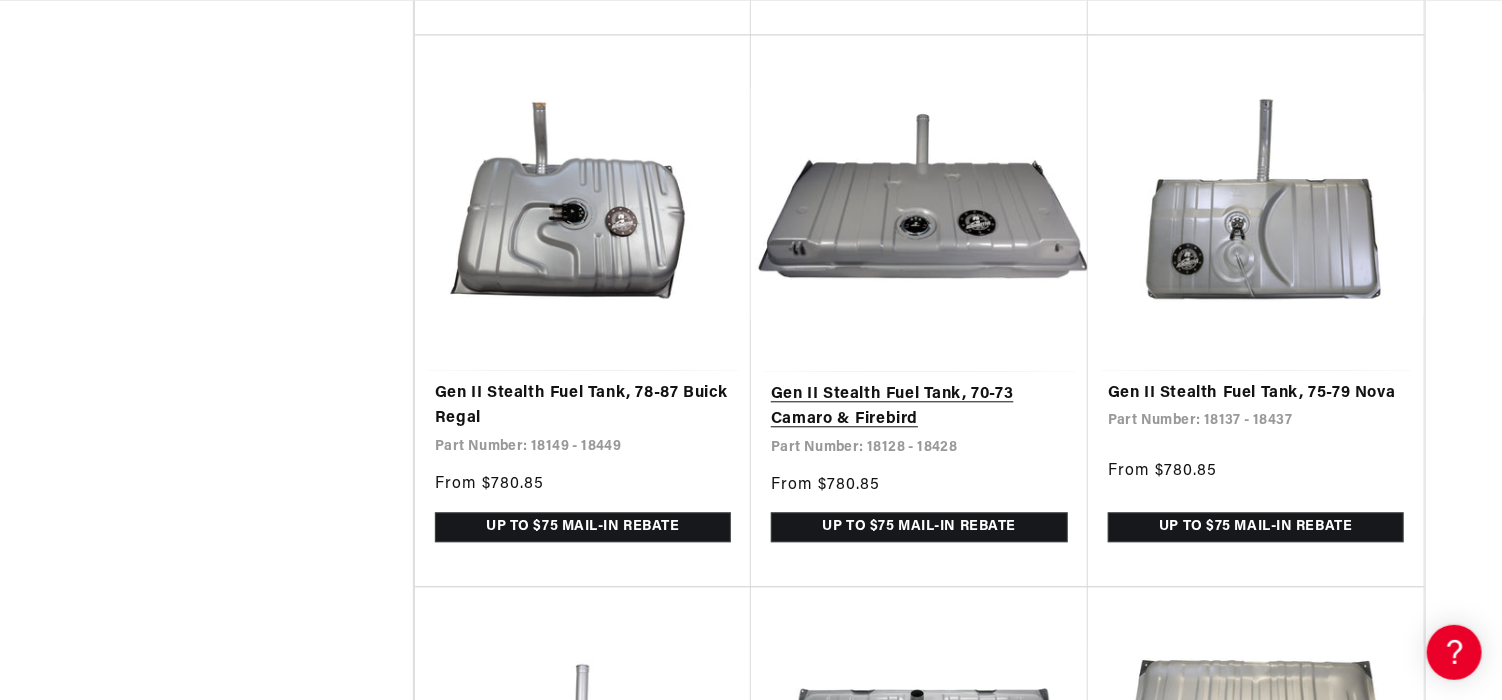 click on "Gen II Stealth Fuel Tank, 70-73 Camaro & Firebird" at bounding box center [919, 407] 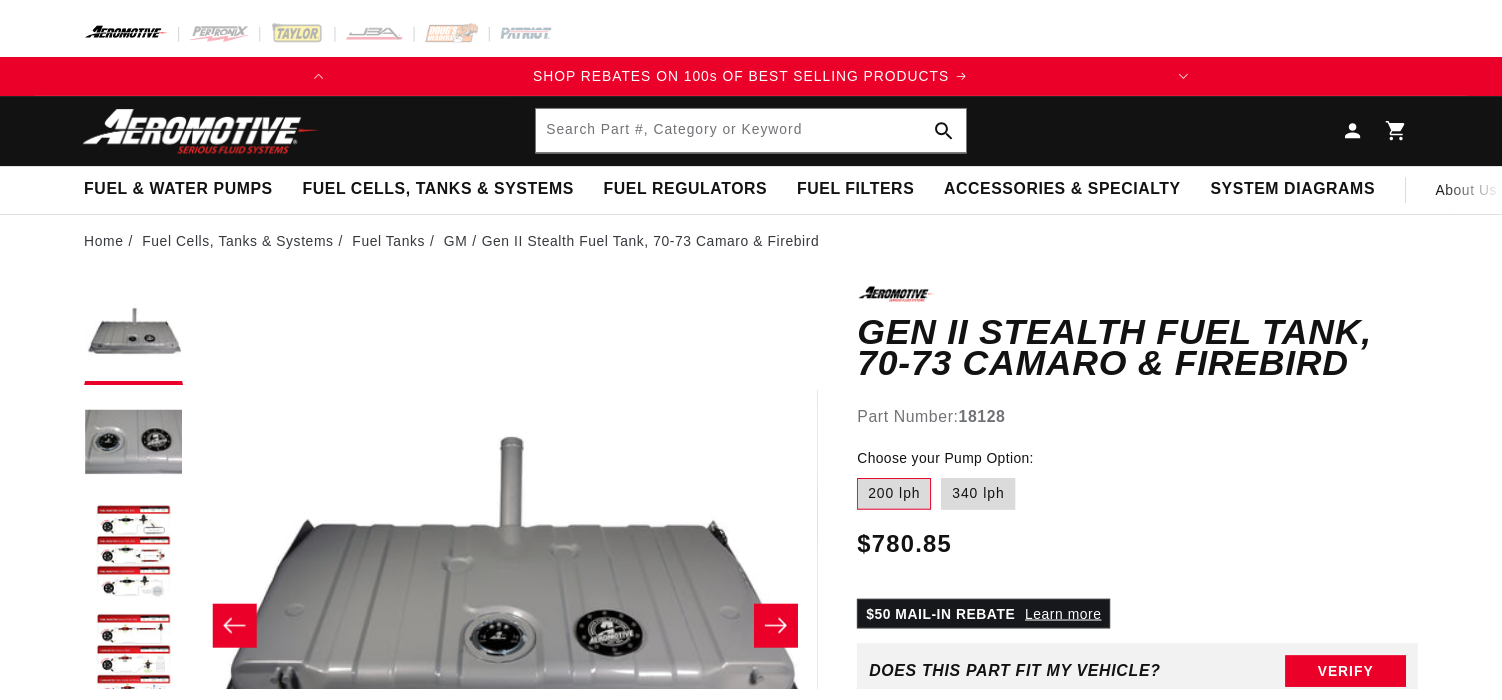 scroll, scrollTop: 0, scrollLeft: 0, axis: both 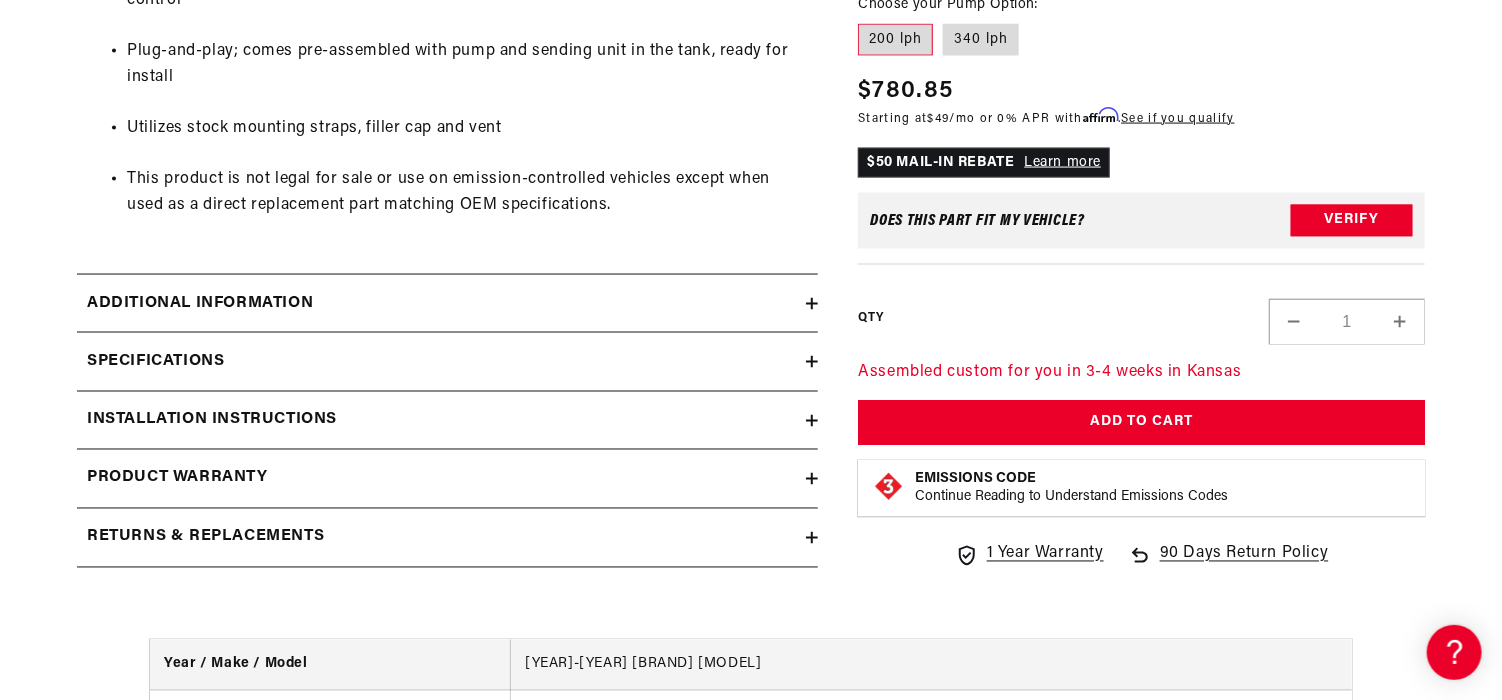 click on "Specifications" at bounding box center (447, 362) 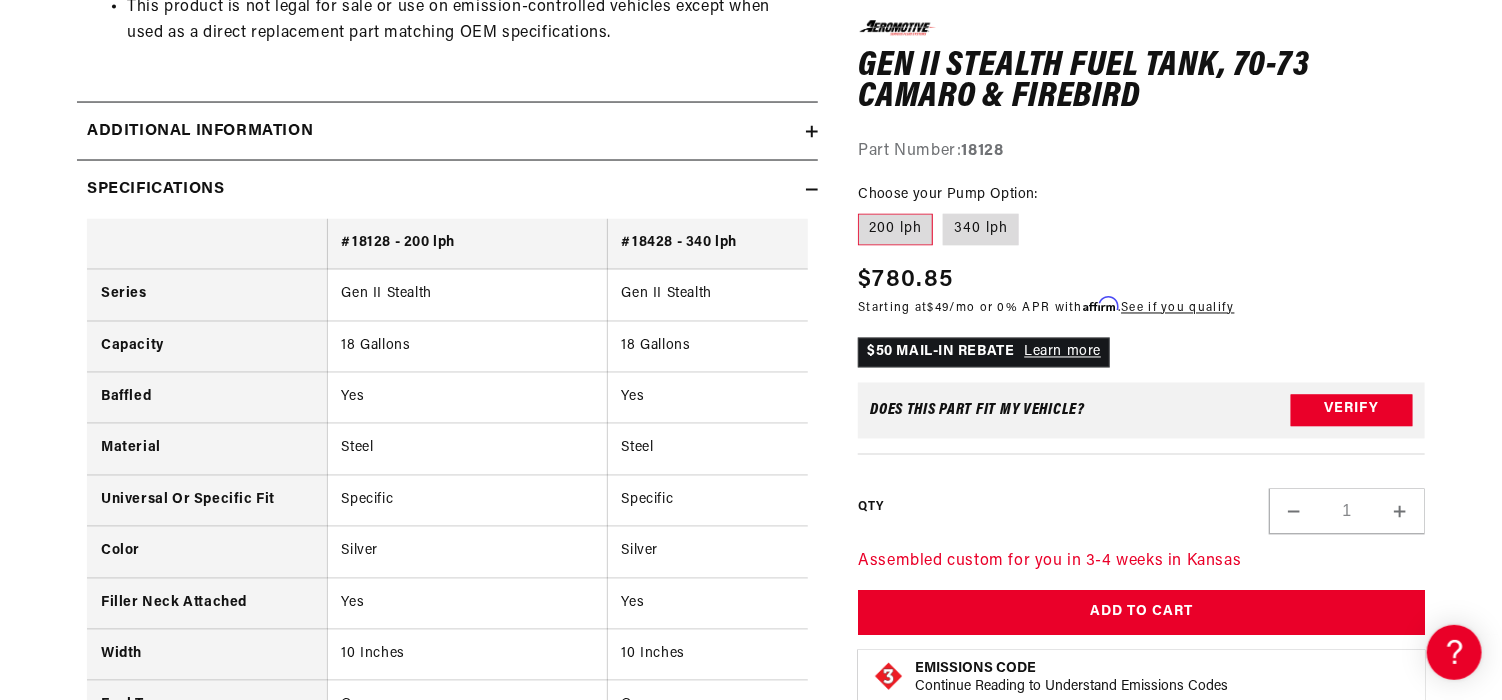scroll, scrollTop: 1700, scrollLeft: 0, axis: vertical 